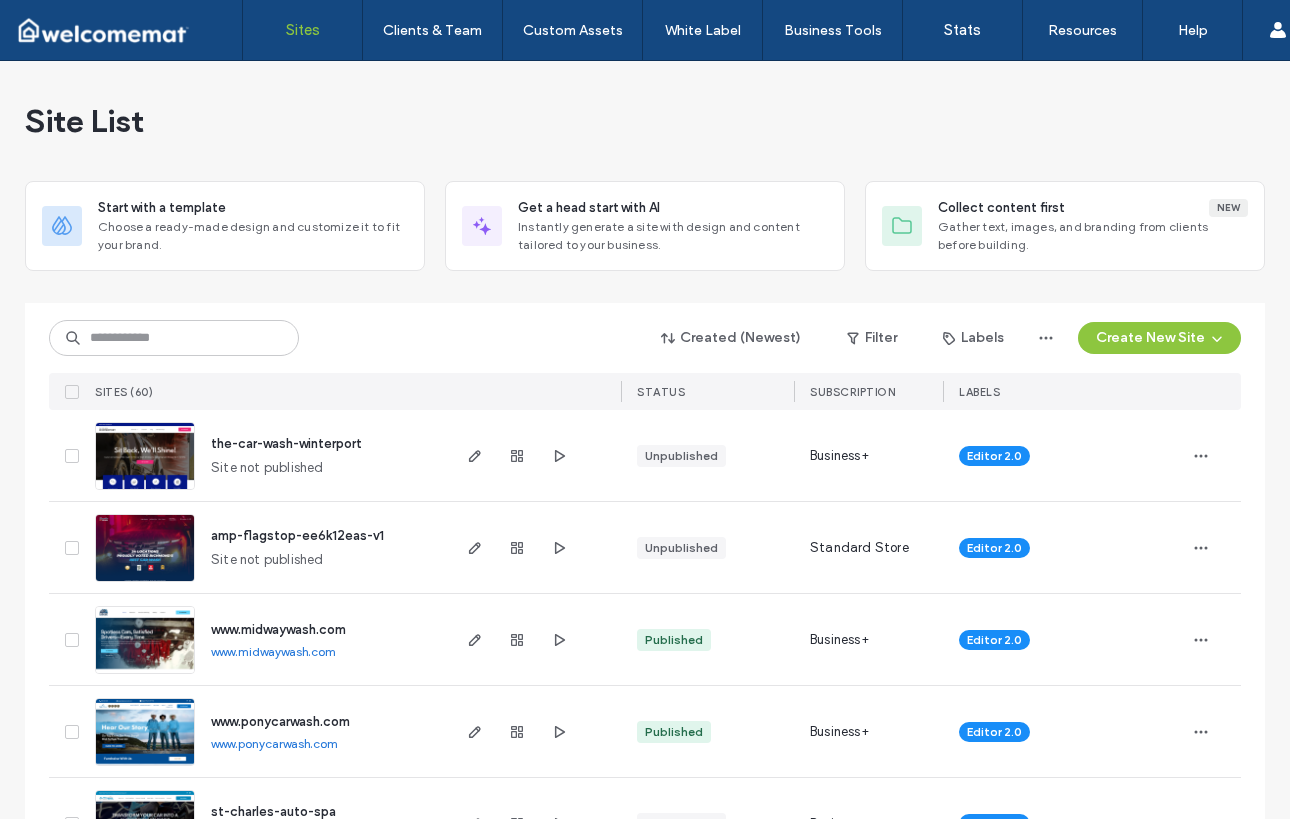 scroll, scrollTop: 0, scrollLeft: 0, axis: both 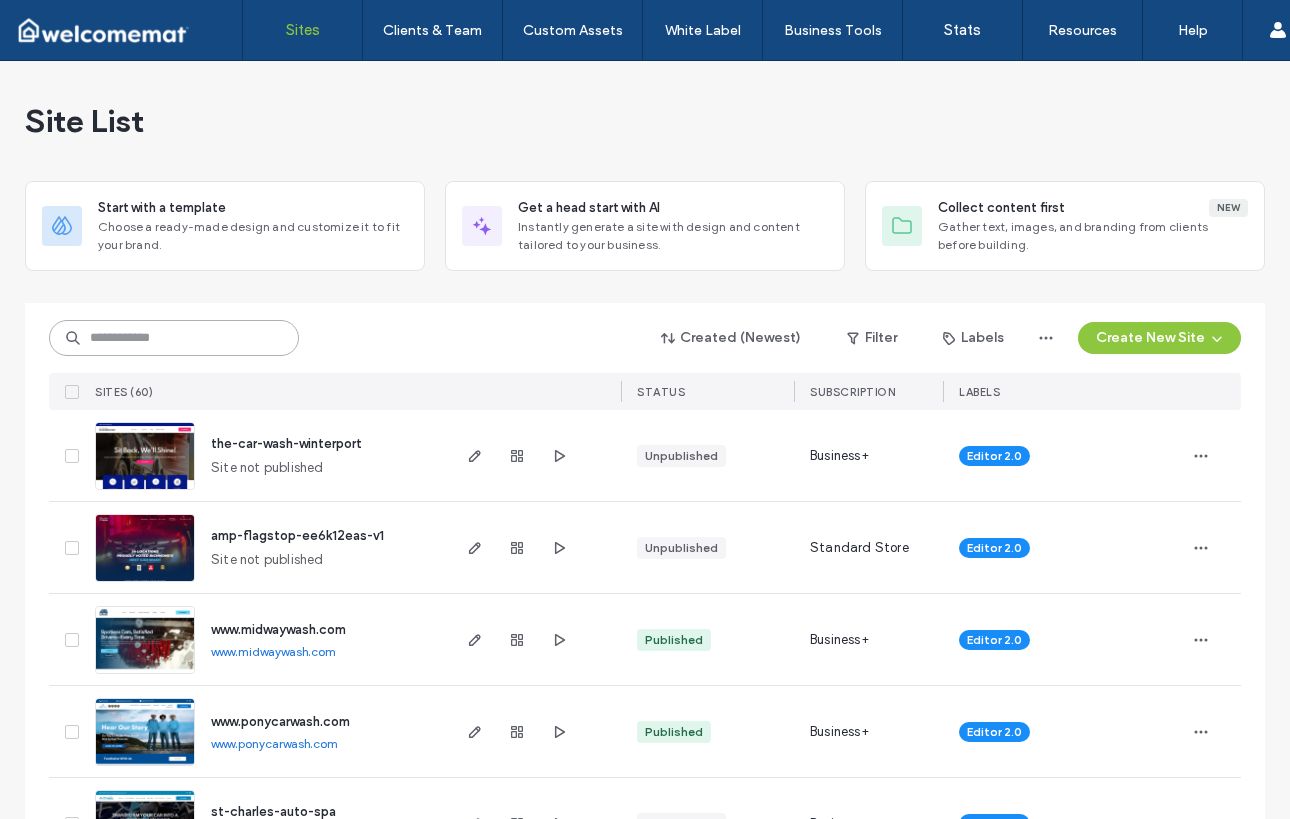 click at bounding box center (174, 338) 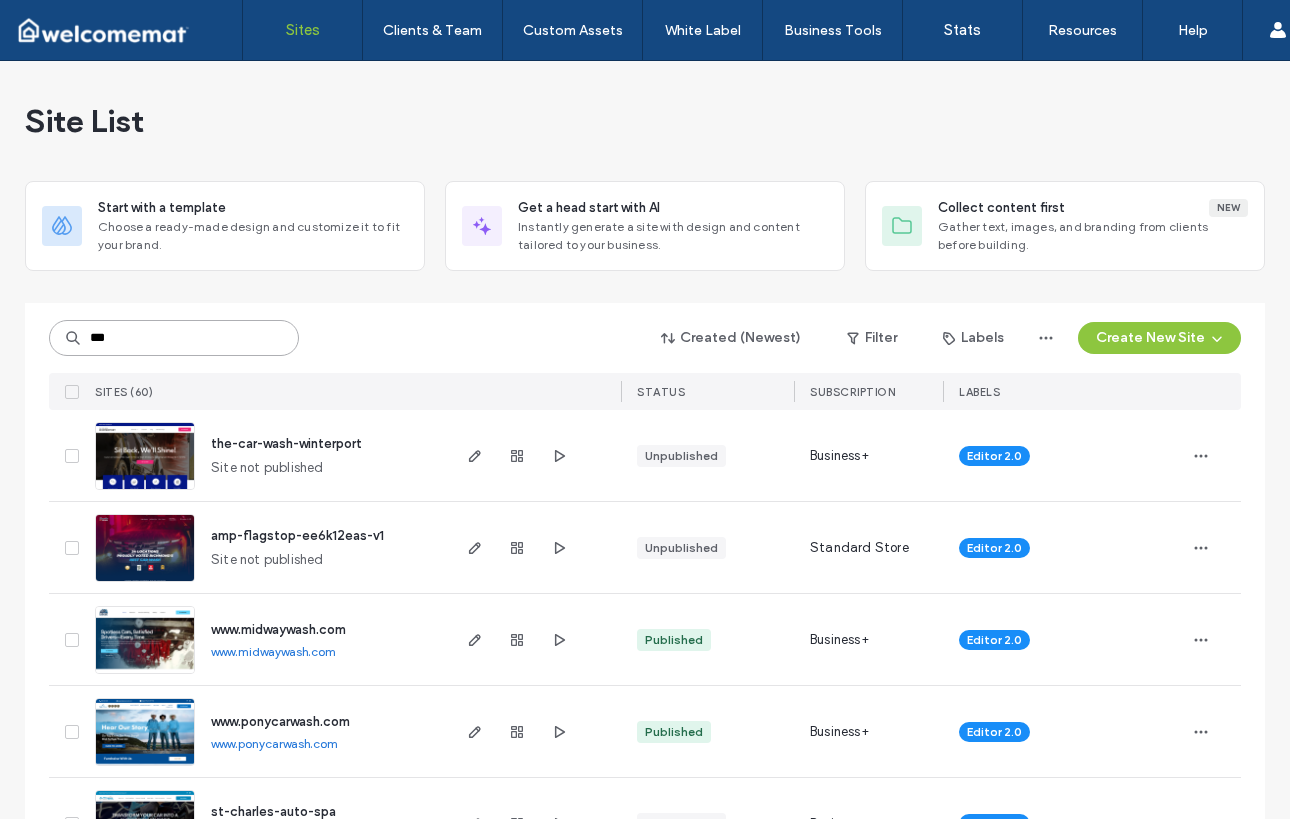 type on "***" 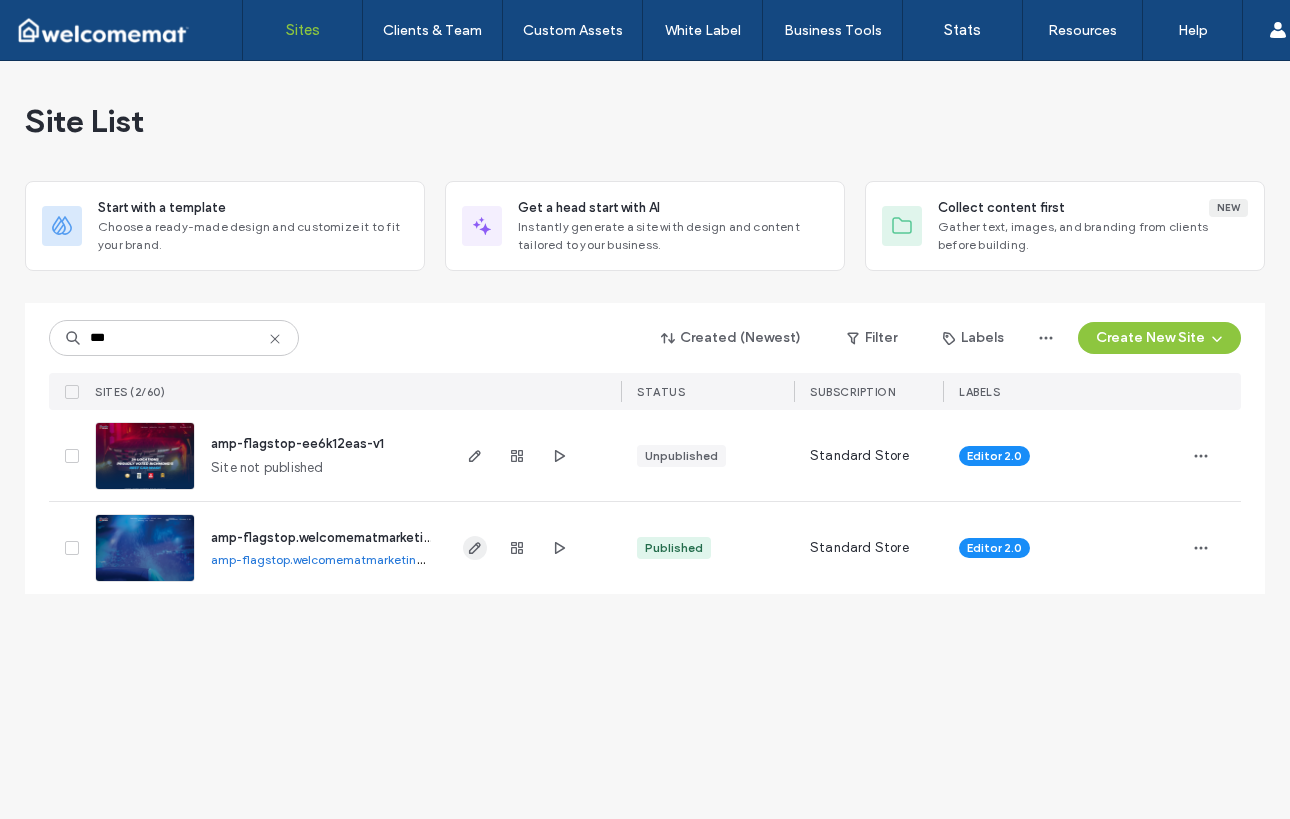 click 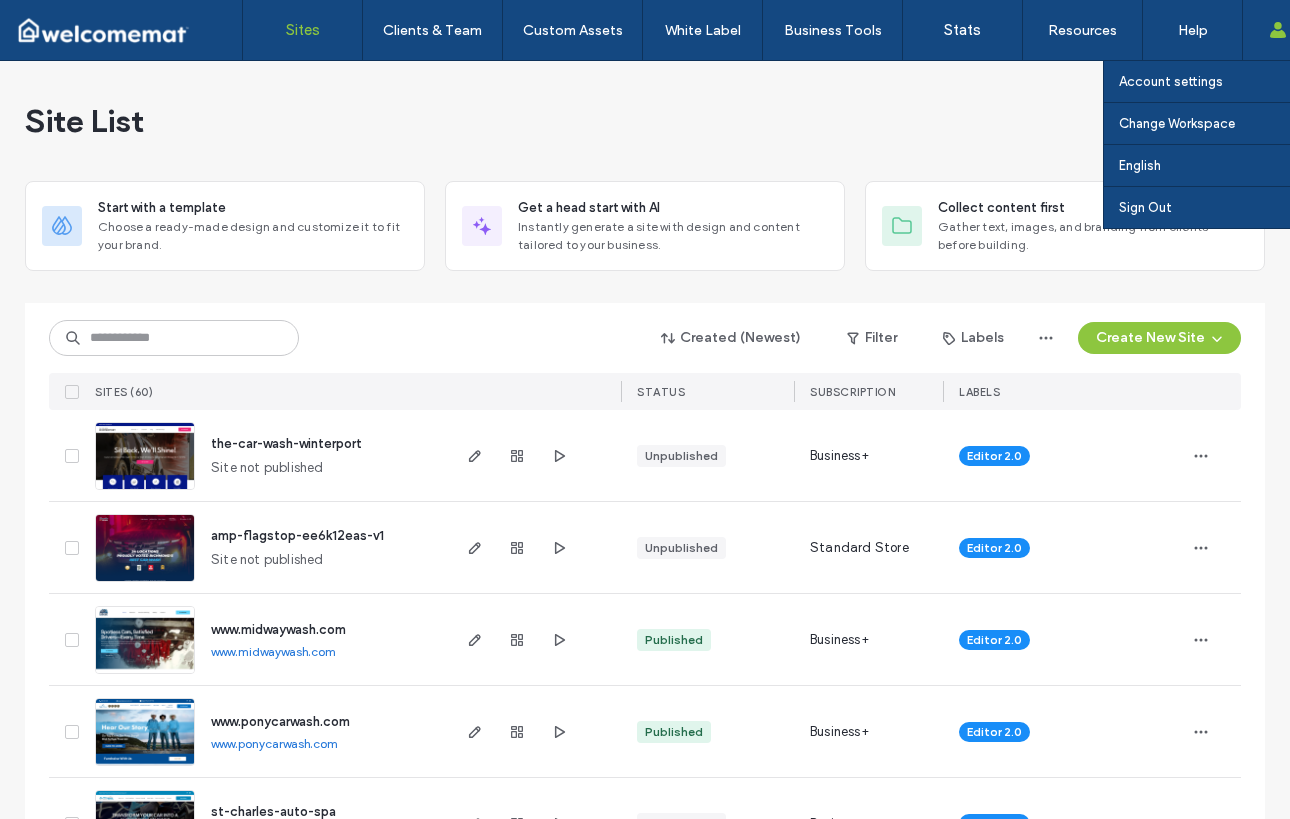 scroll, scrollTop: 0, scrollLeft: 0, axis: both 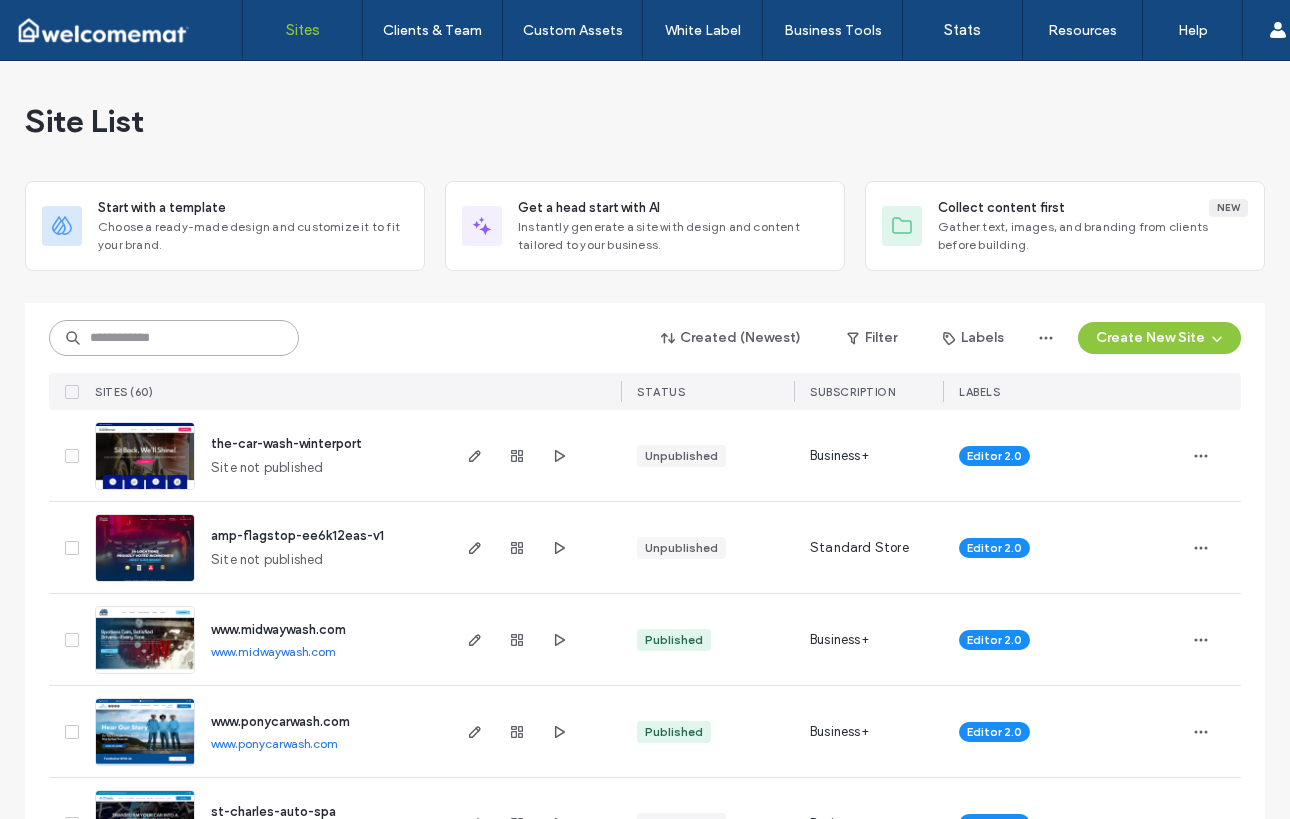 click at bounding box center [174, 338] 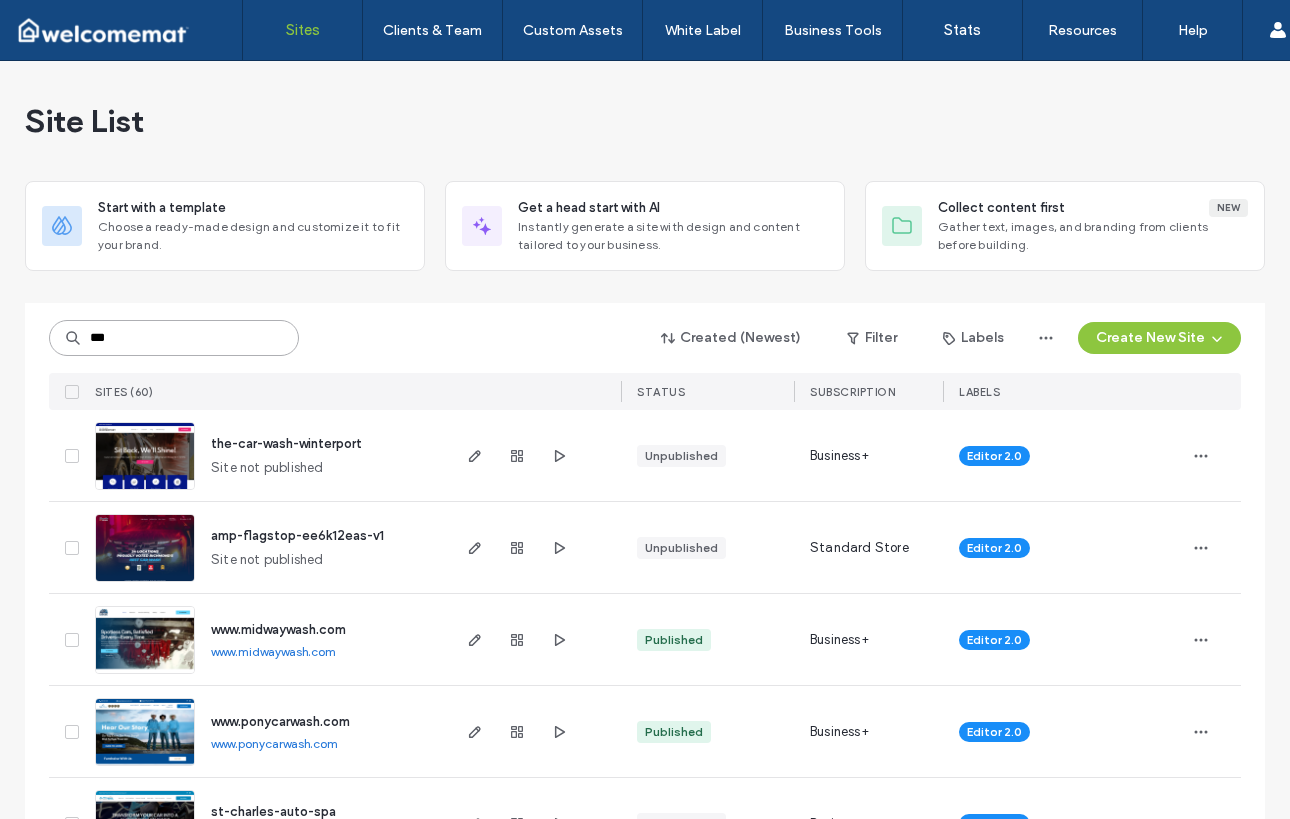 type on "***" 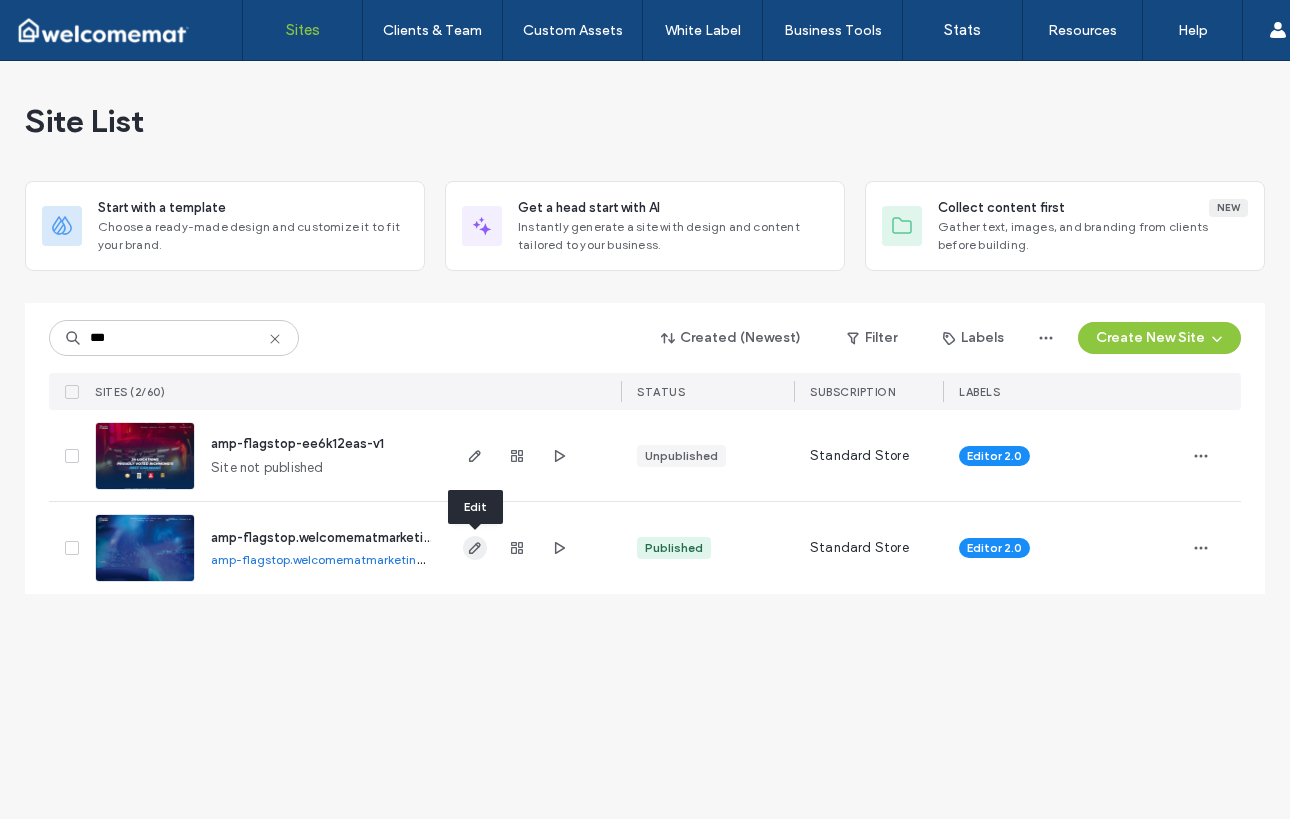 click 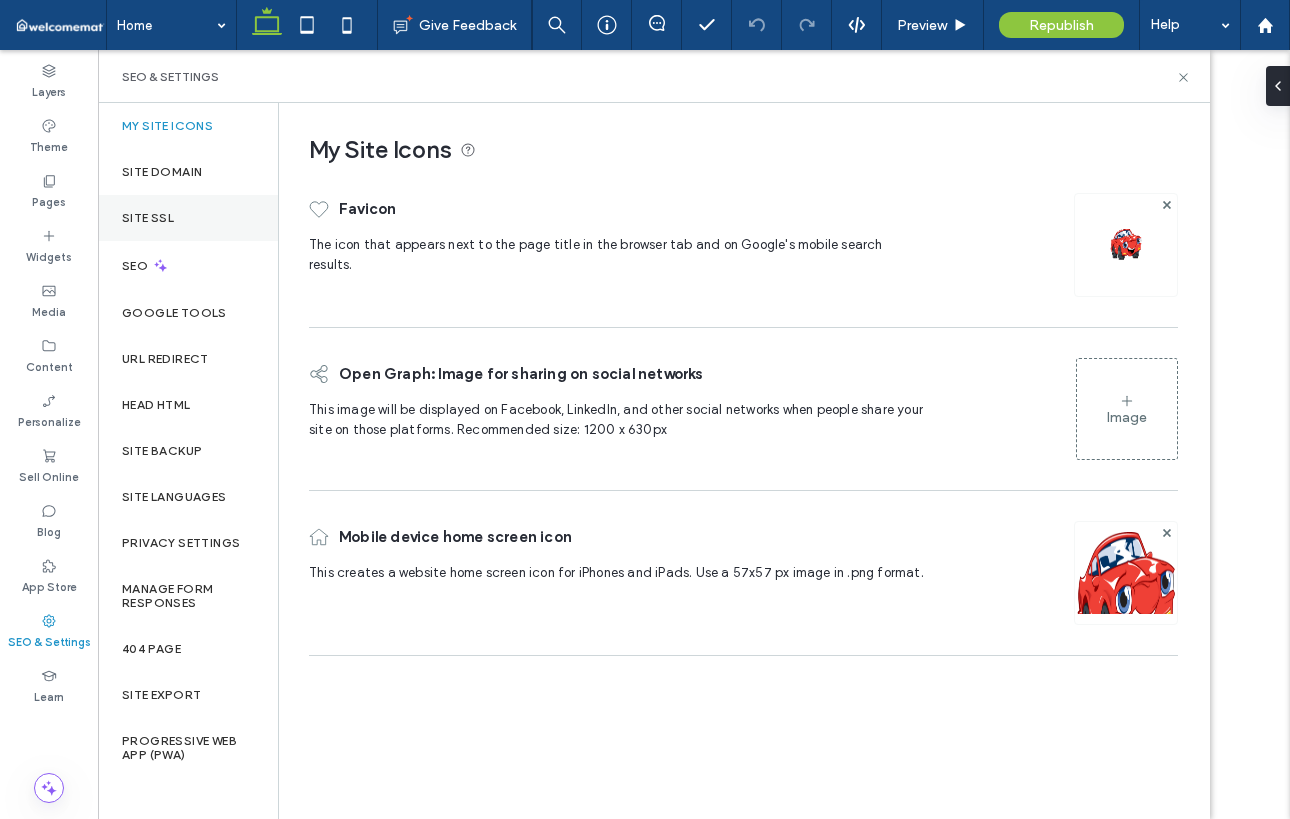 scroll, scrollTop: 0, scrollLeft: 0, axis: both 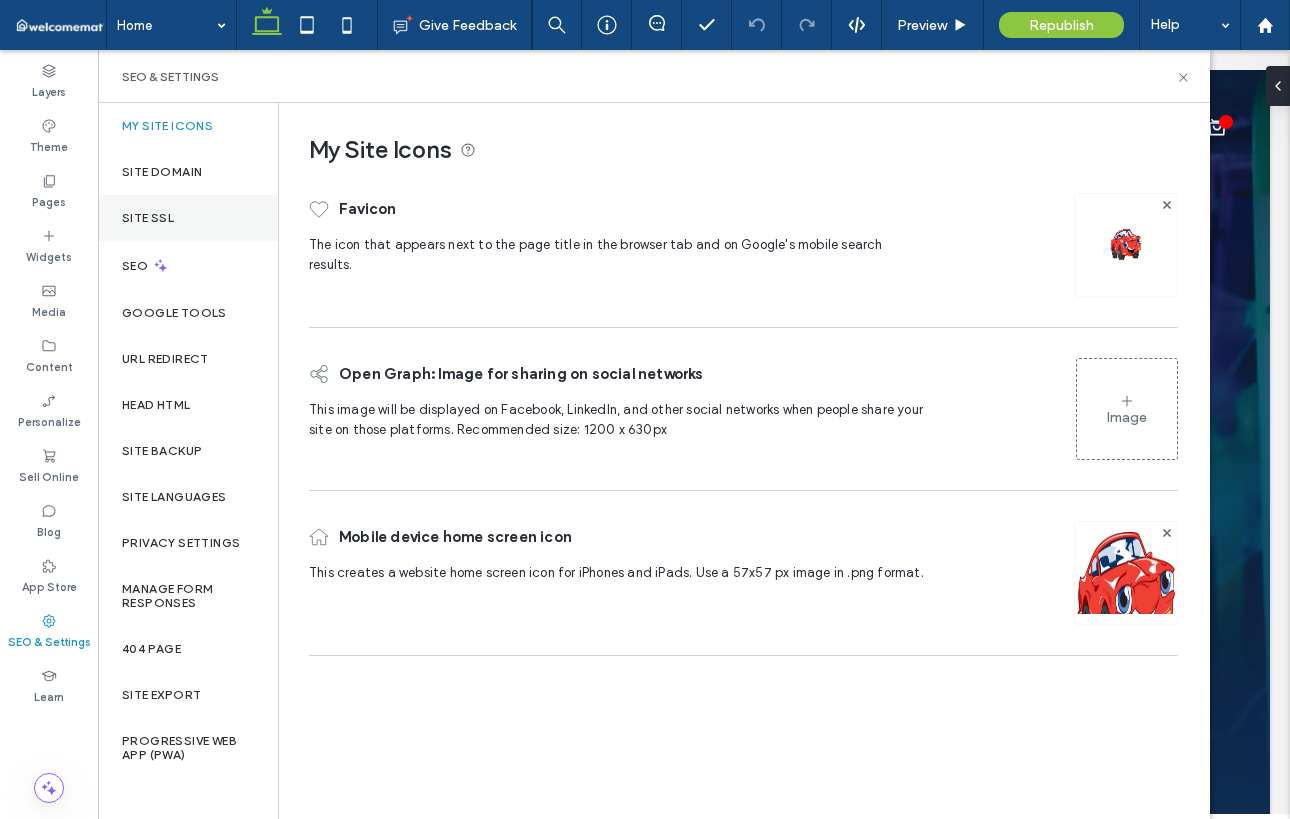 click on "Site SSL" at bounding box center [148, 218] 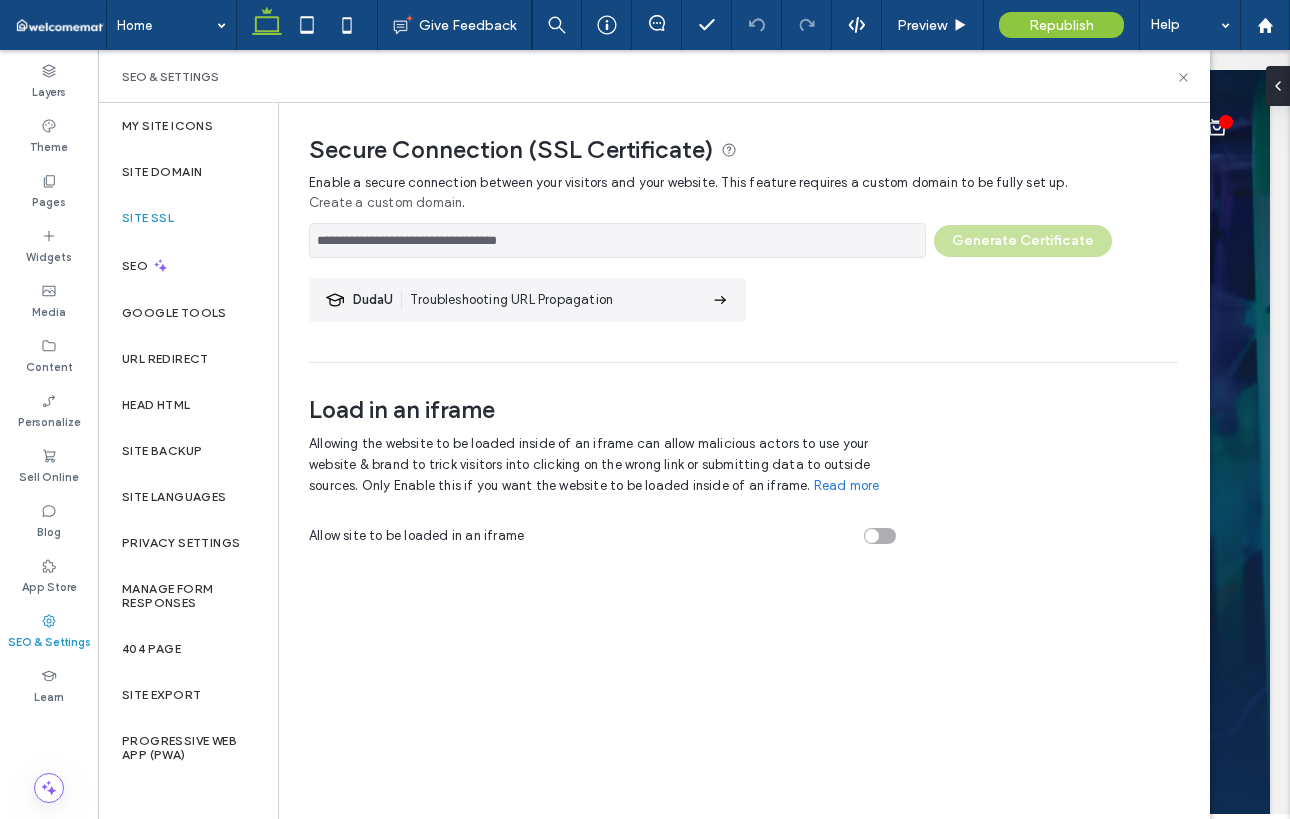 click on "**********" at bounding box center [743, 235] 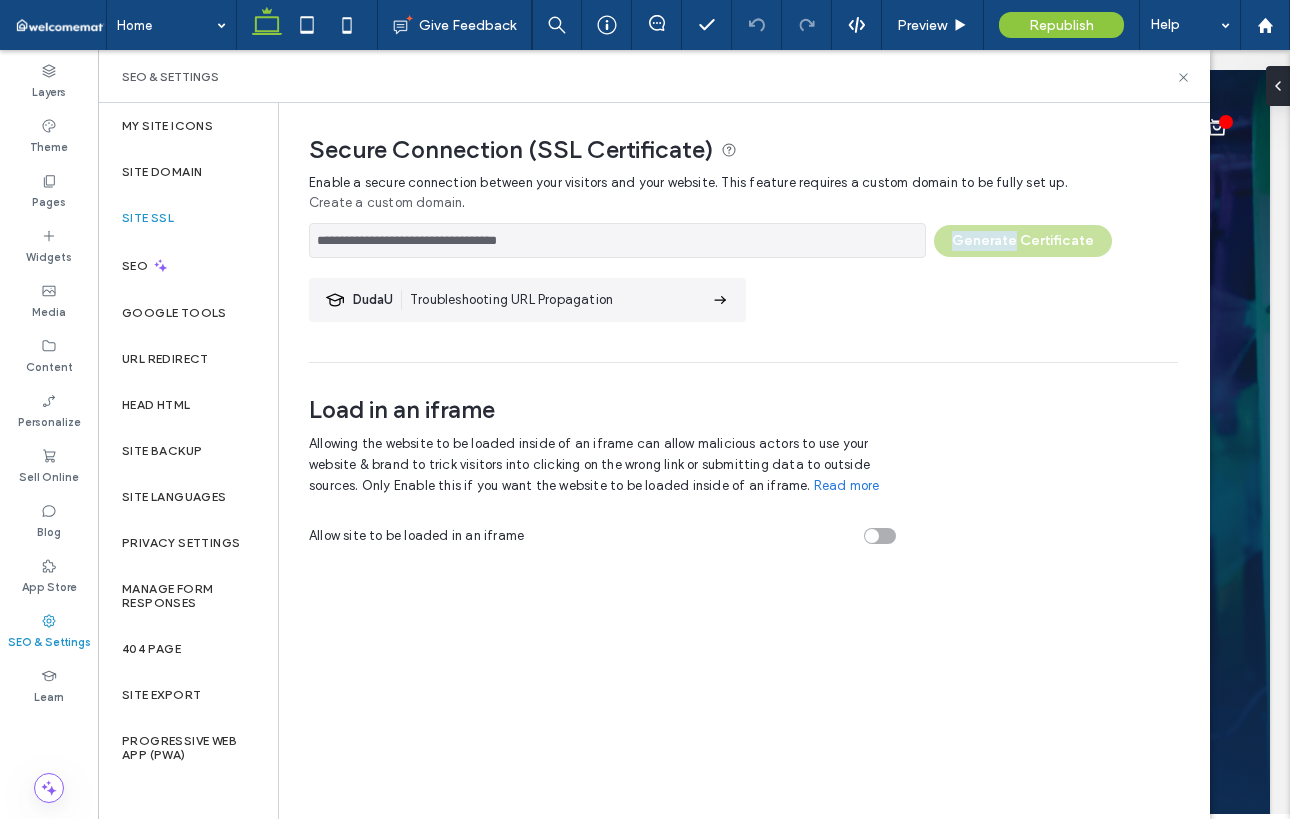 drag, startPoint x: 976, startPoint y: 236, endPoint x: 964, endPoint y: 239, distance: 12.369317 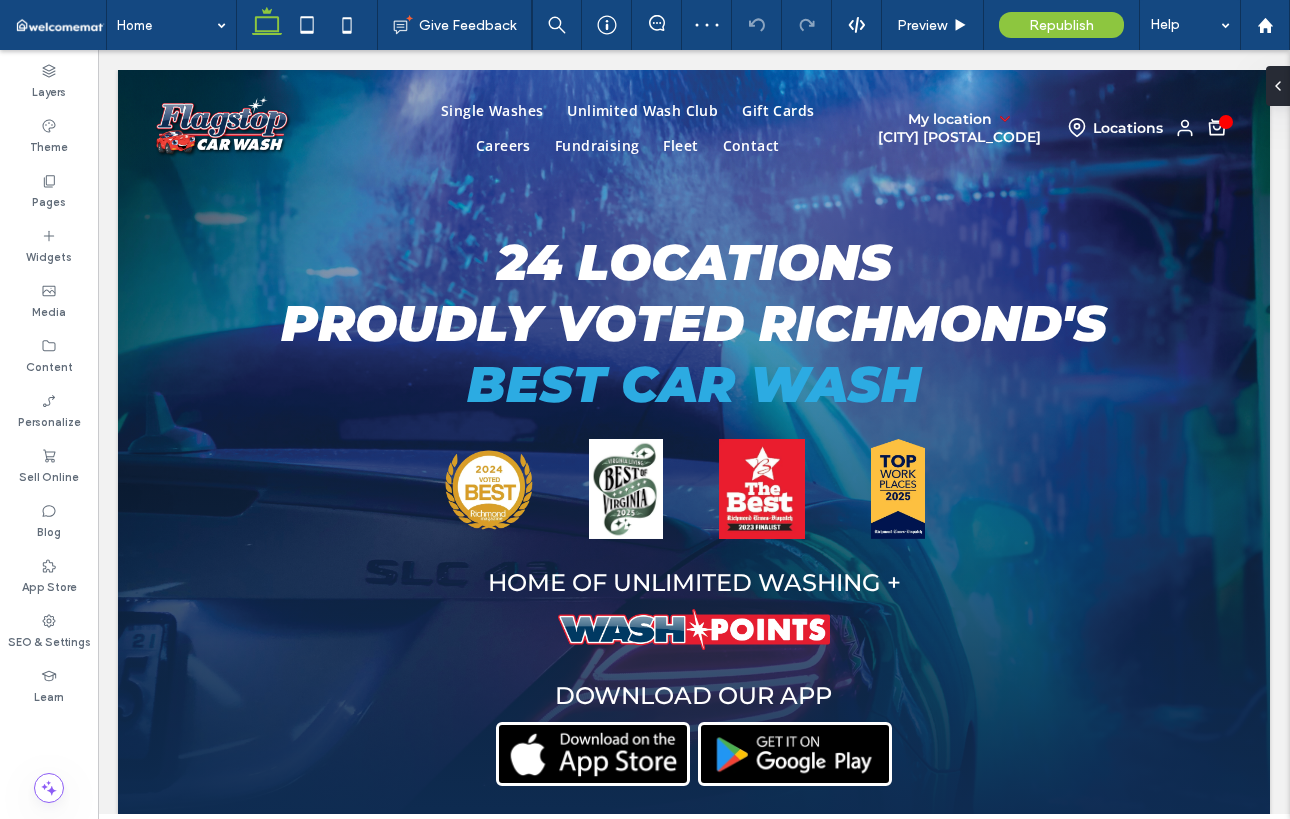 scroll, scrollTop: 0, scrollLeft: 0, axis: both 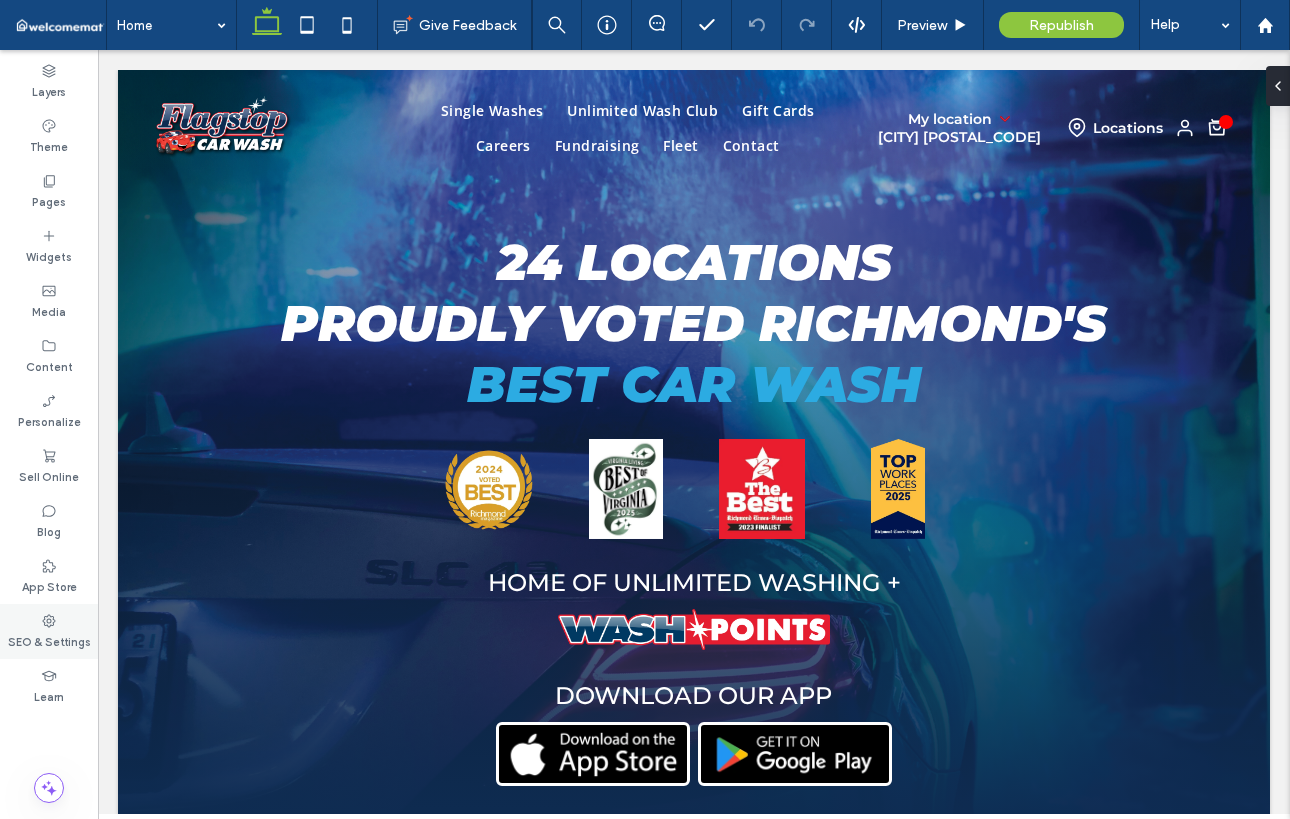 click 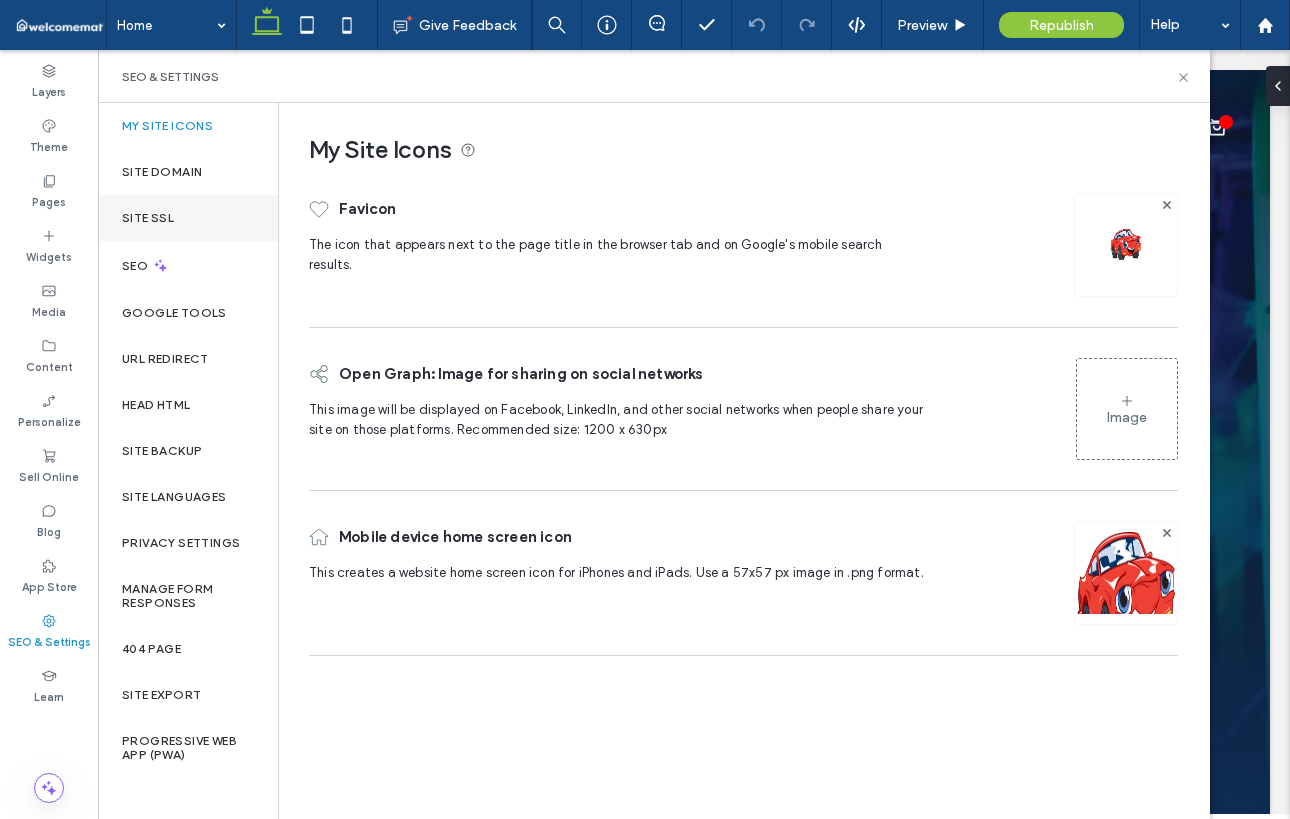 click on "Site SSL" at bounding box center [148, 218] 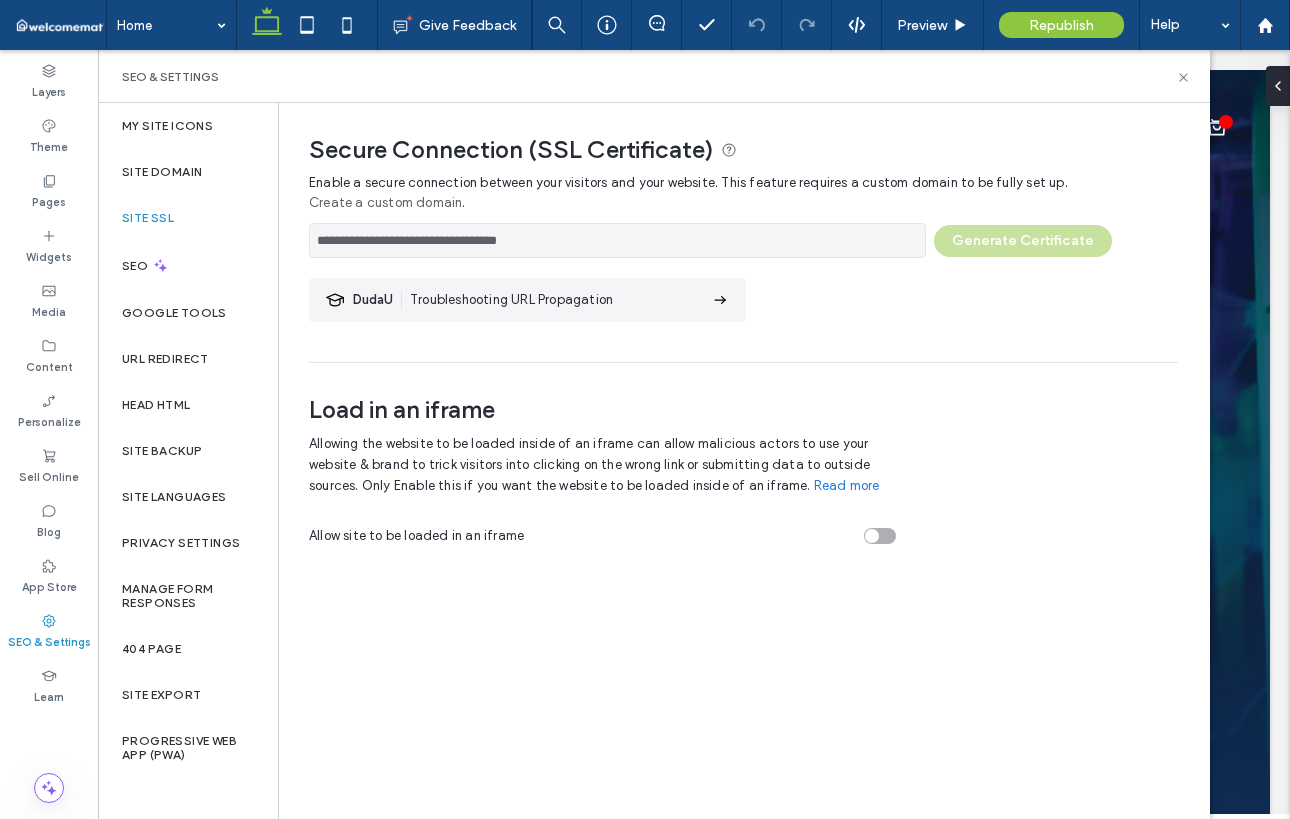 click on "**********" at bounding box center [743, 235] 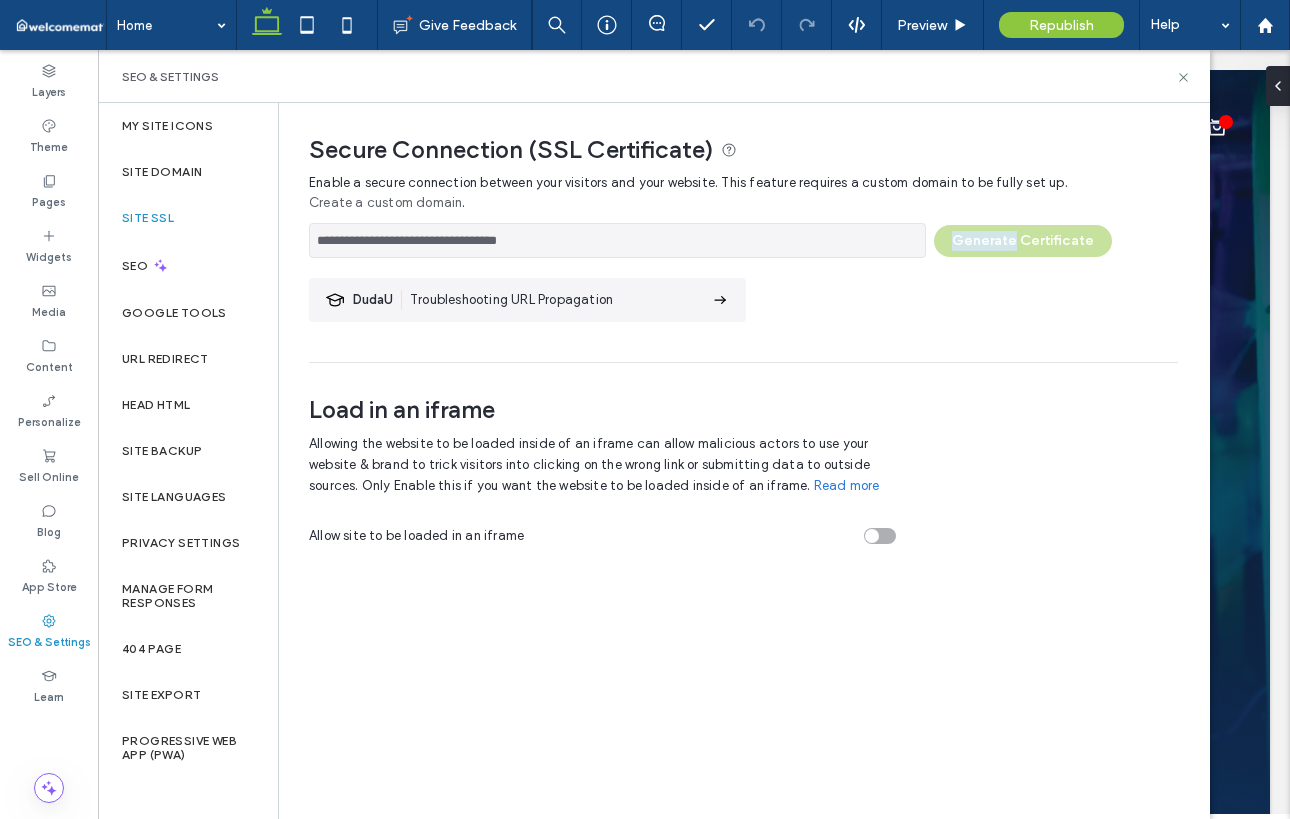 click on "**********" at bounding box center [743, 235] 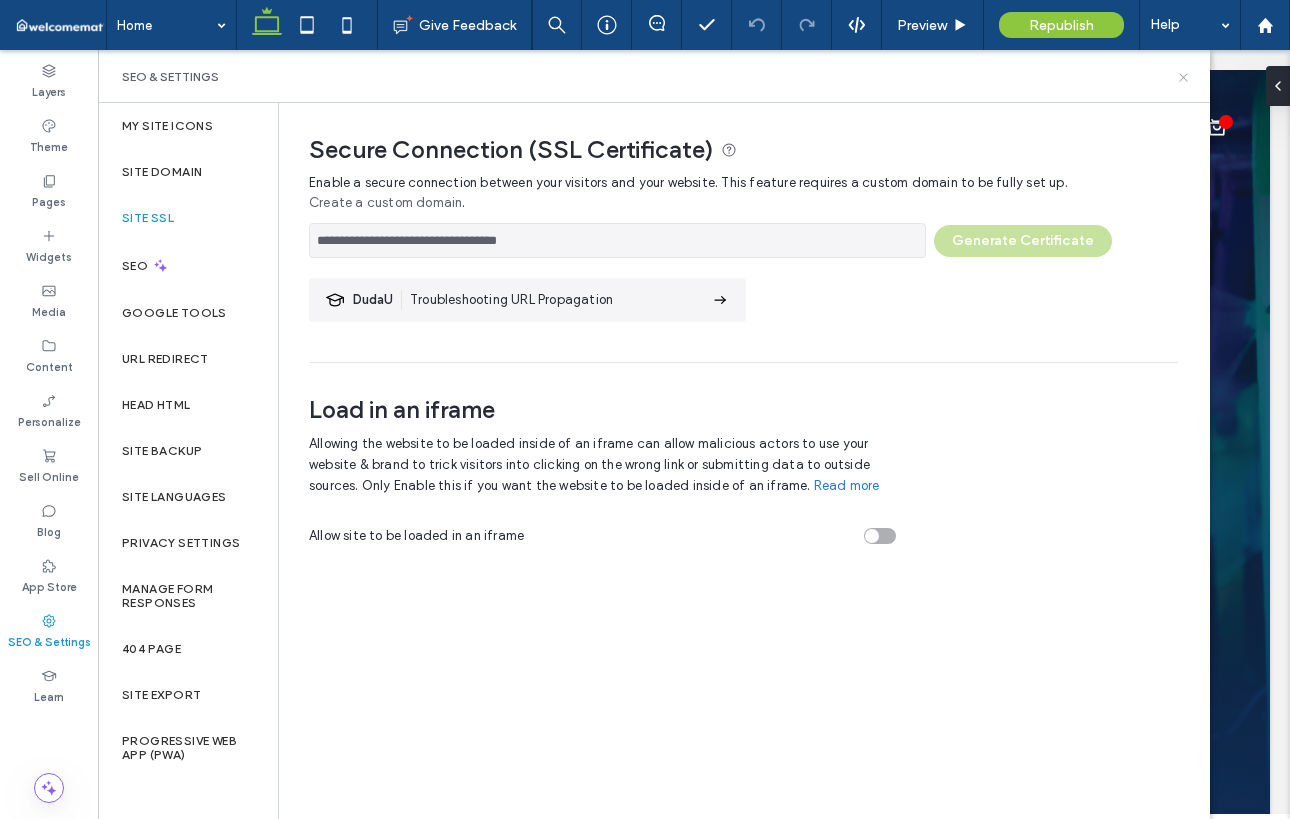 click 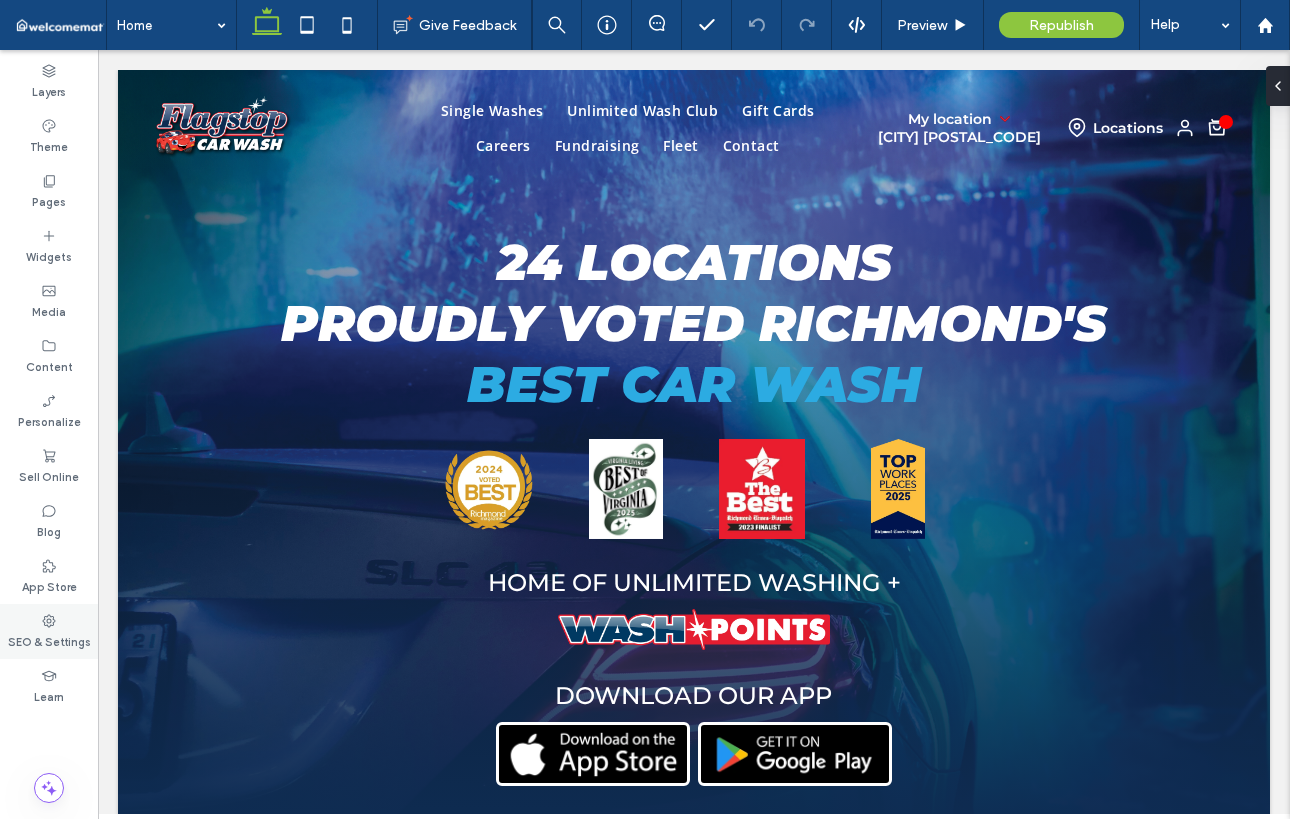 click 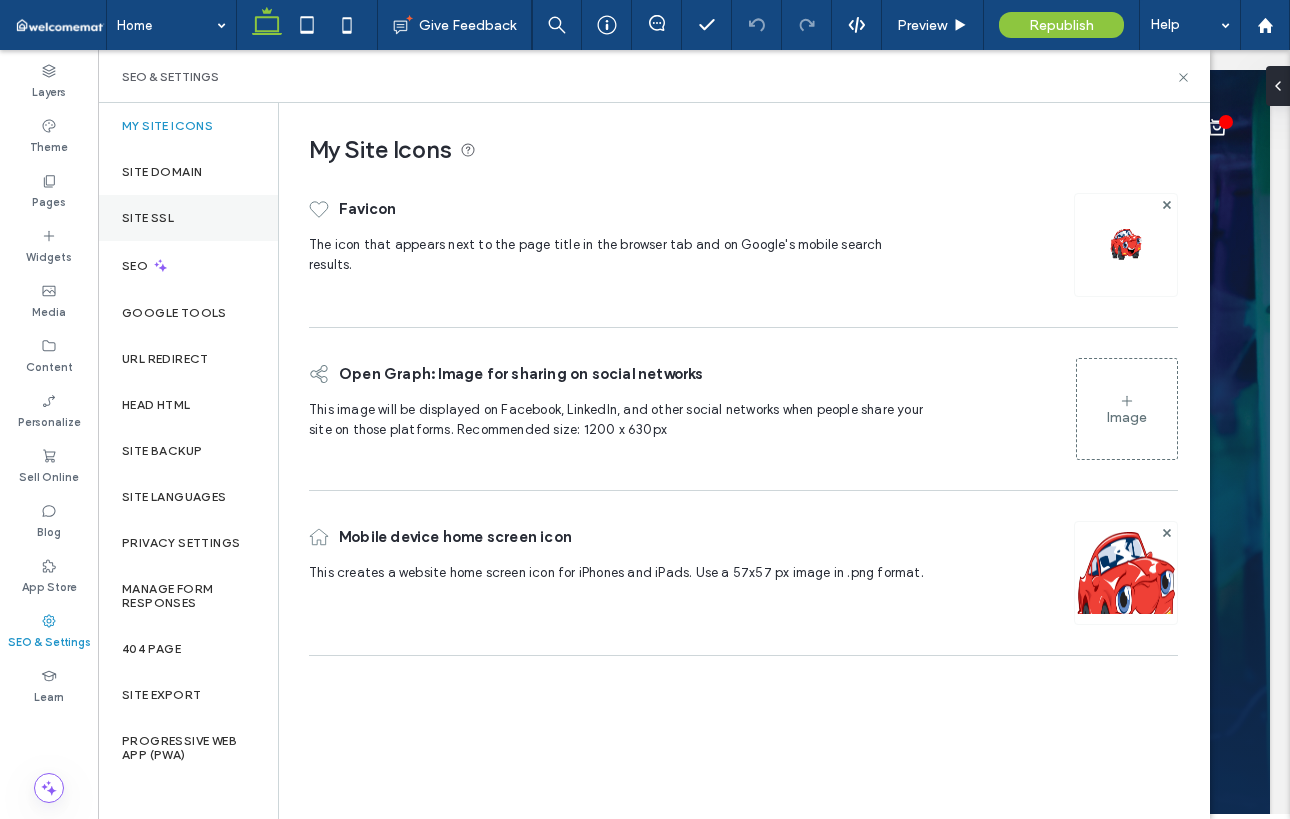 click on "Site SSL" at bounding box center (148, 218) 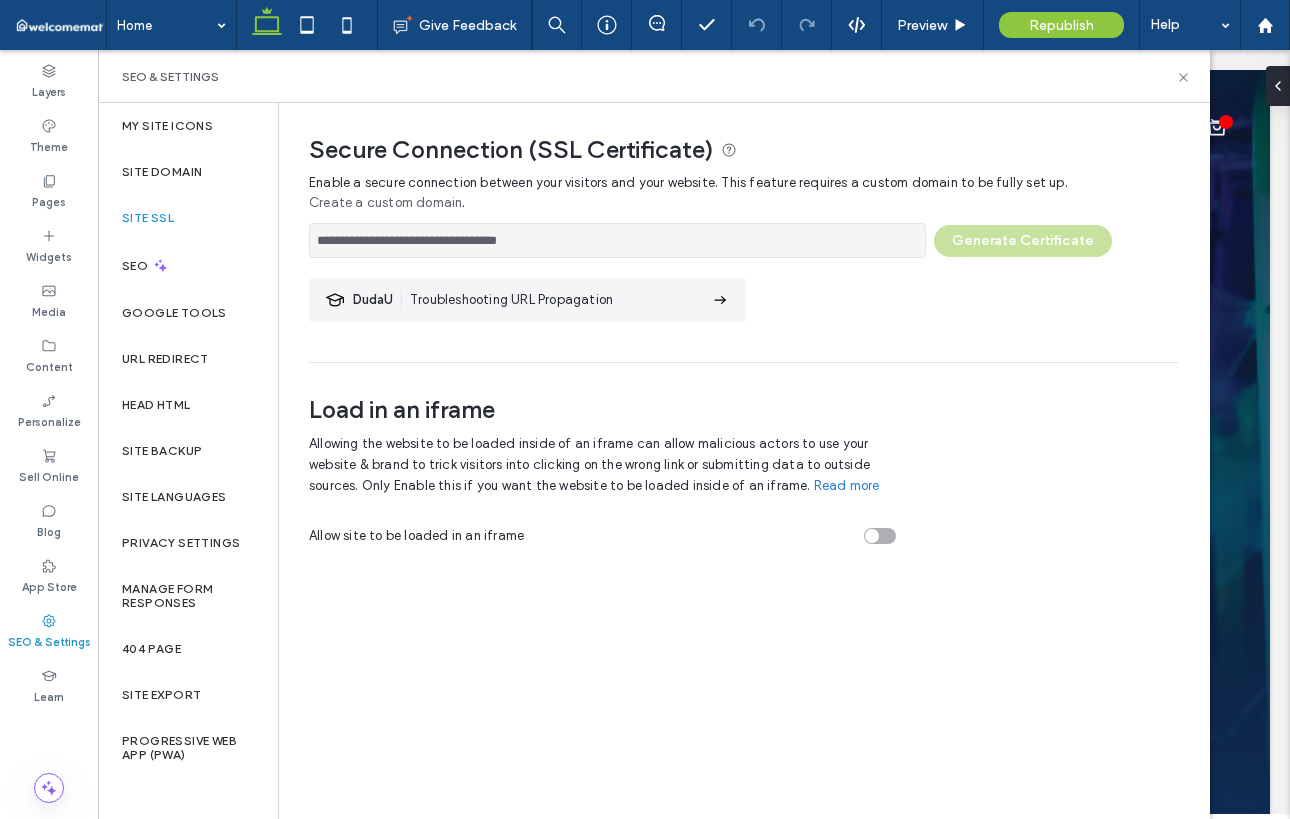 click on "**********" at bounding box center [743, 235] 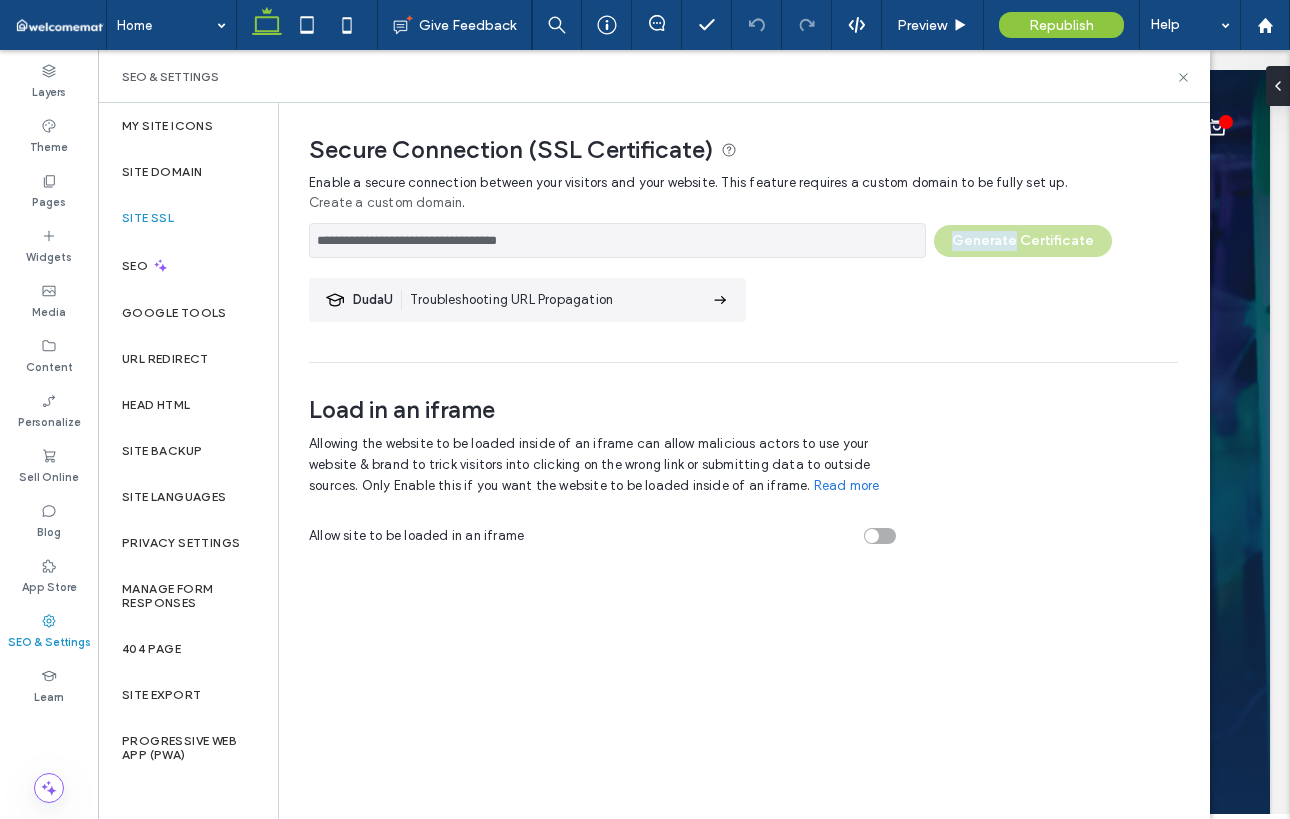 click on "**********" at bounding box center (743, 235) 